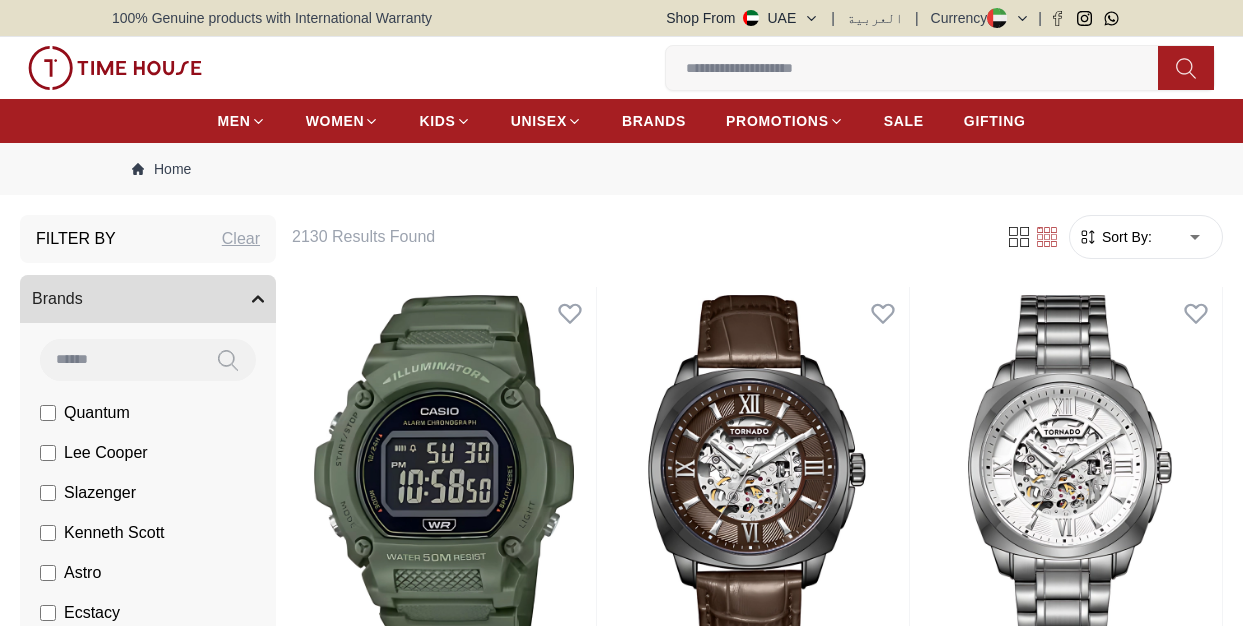 scroll, scrollTop: 0, scrollLeft: 0, axis: both 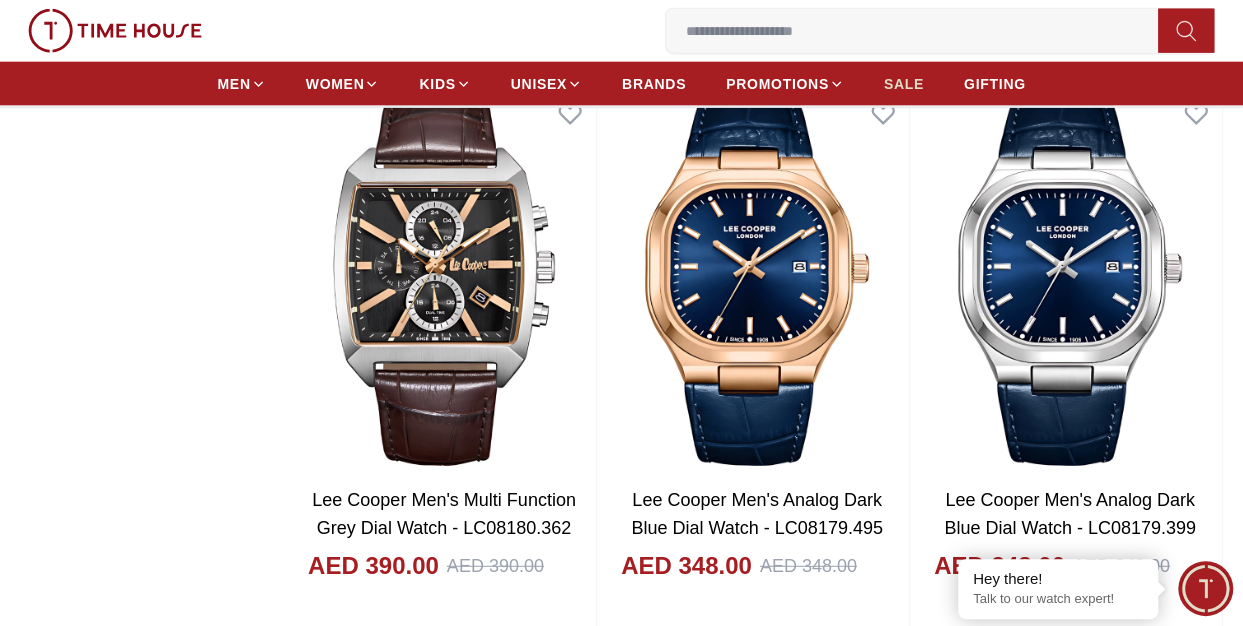 click on "SALE" at bounding box center [904, 84] 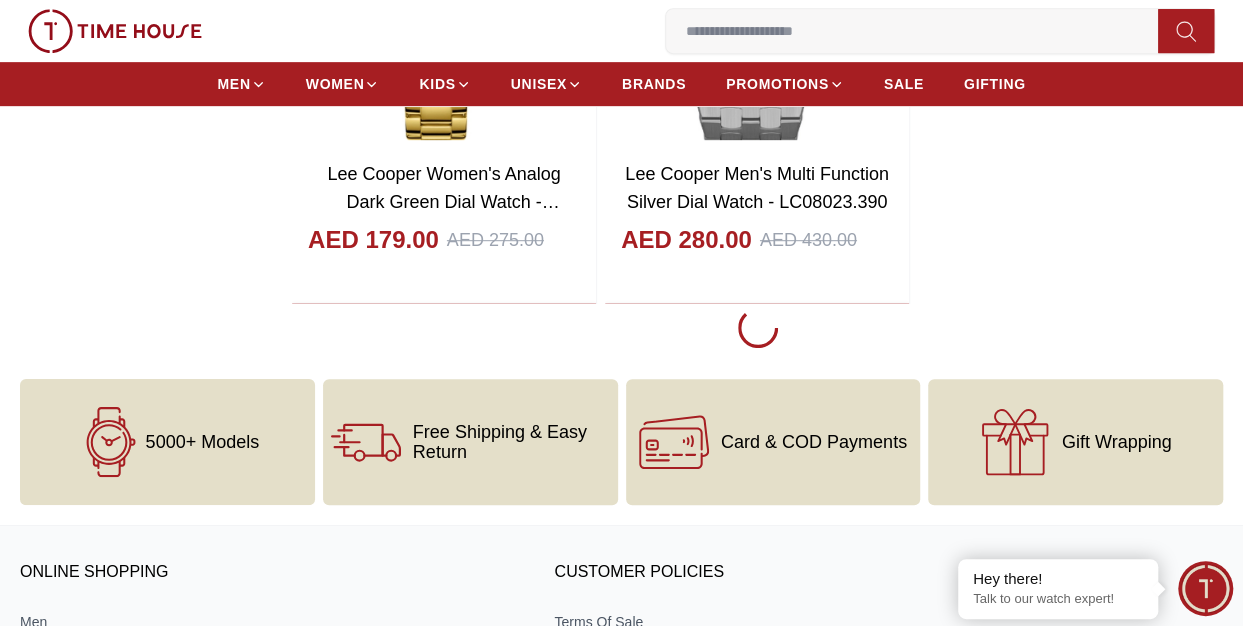 scroll, scrollTop: 4300, scrollLeft: 0, axis: vertical 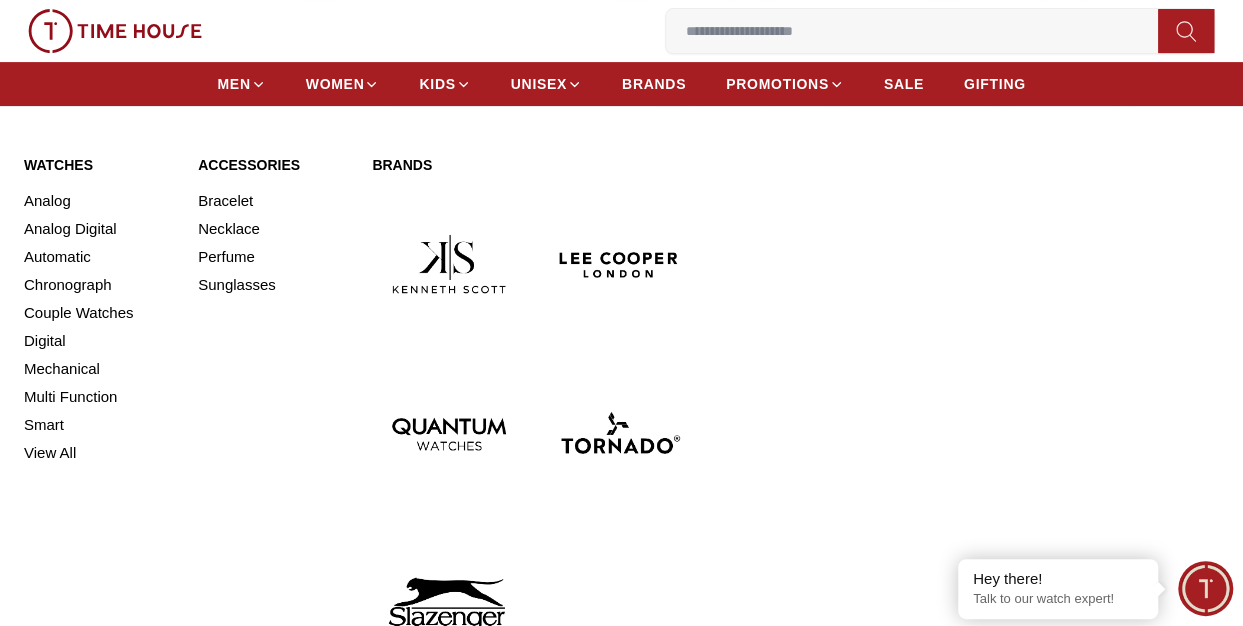 click on "Analog Digital" at bounding box center [99, 229] 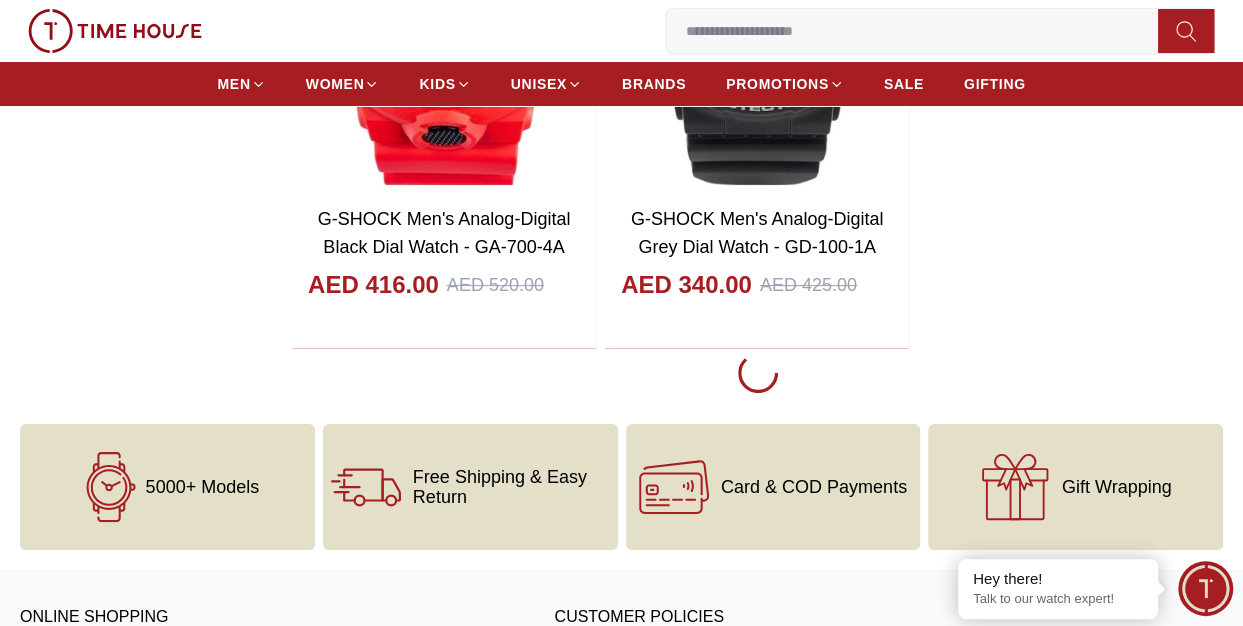 scroll, scrollTop: 3800, scrollLeft: 0, axis: vertical 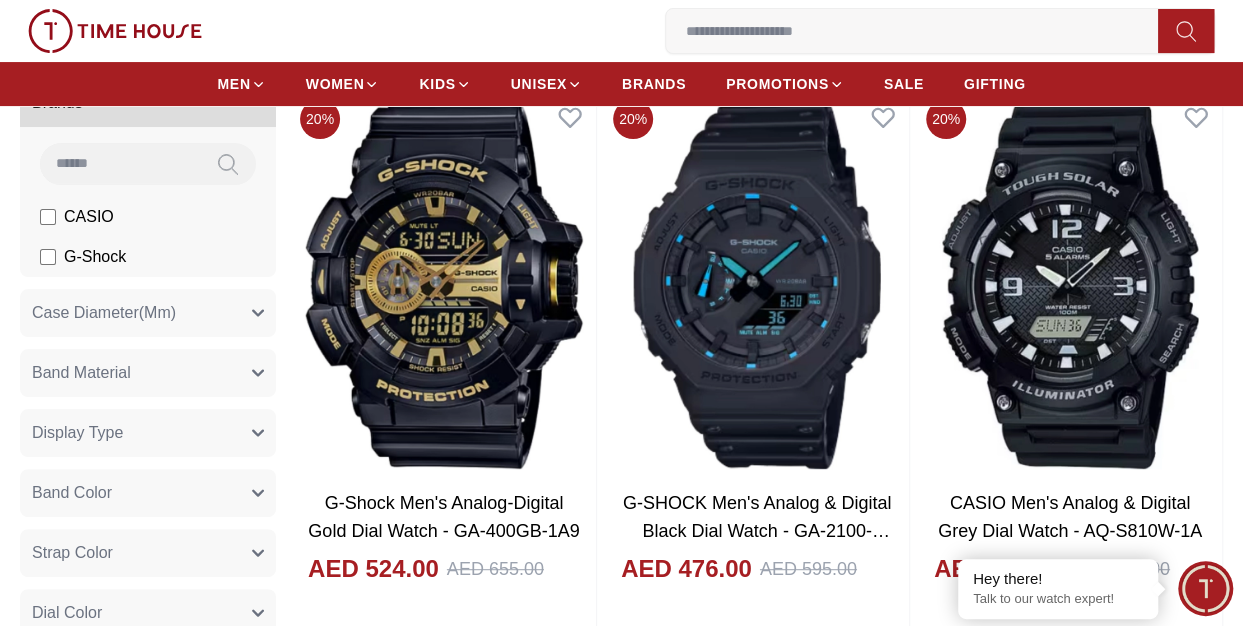 click 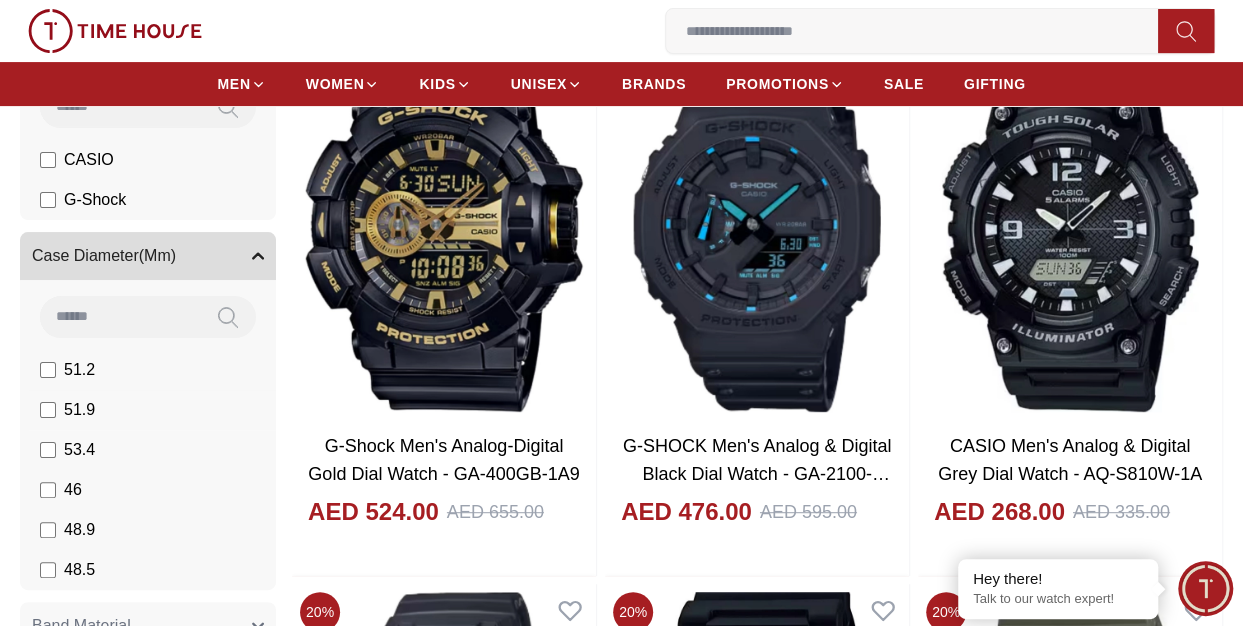 scroll, scrollTop: 300, scrollLeft: 0, axis: vertical 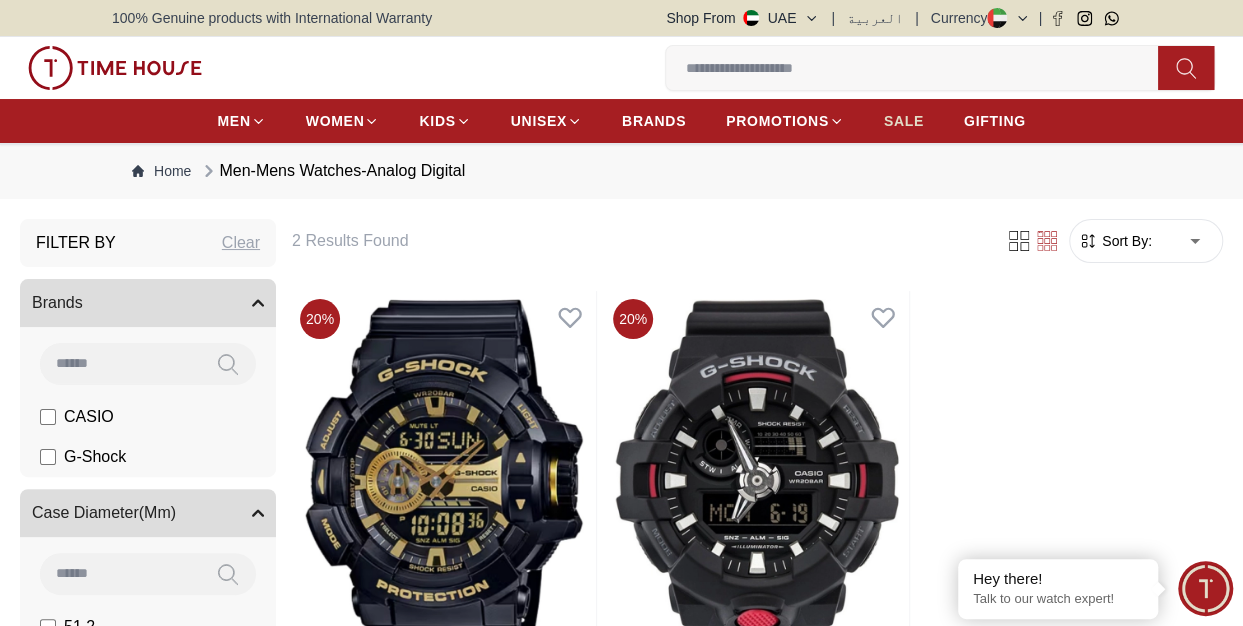 click on "SALE" at bounding box center (904, 121) 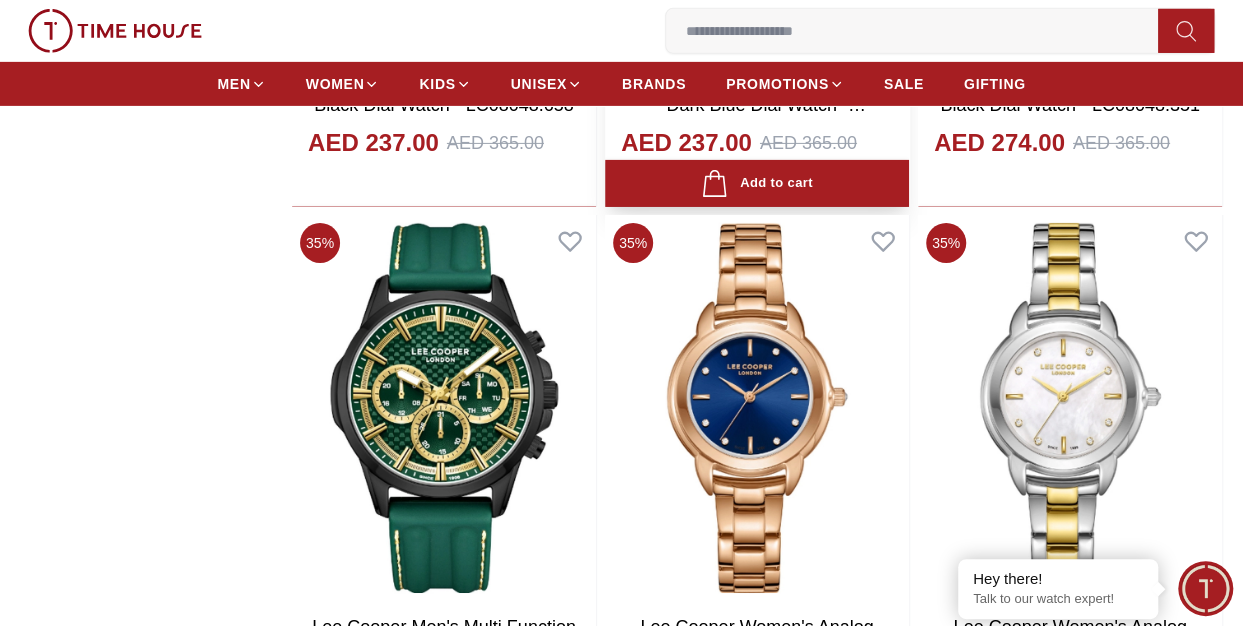 scroll, scrollTop: 3500, scrollLeft: 0, axis: vertical 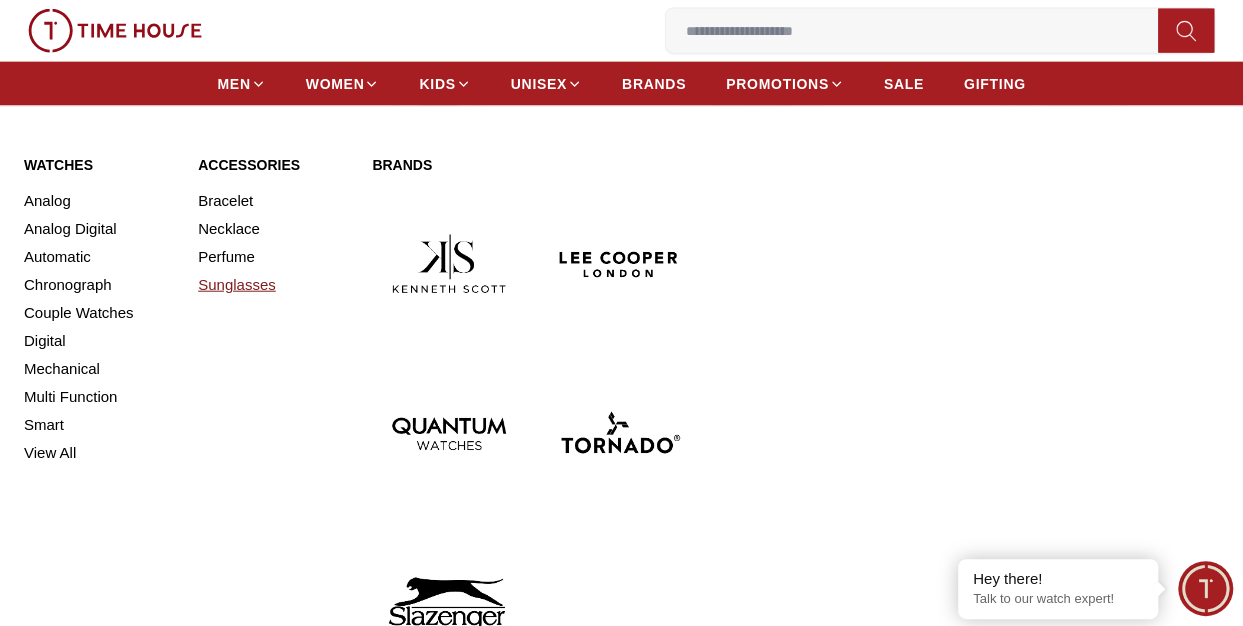 click on "Sunglasses" at bounding box center [273, 285] 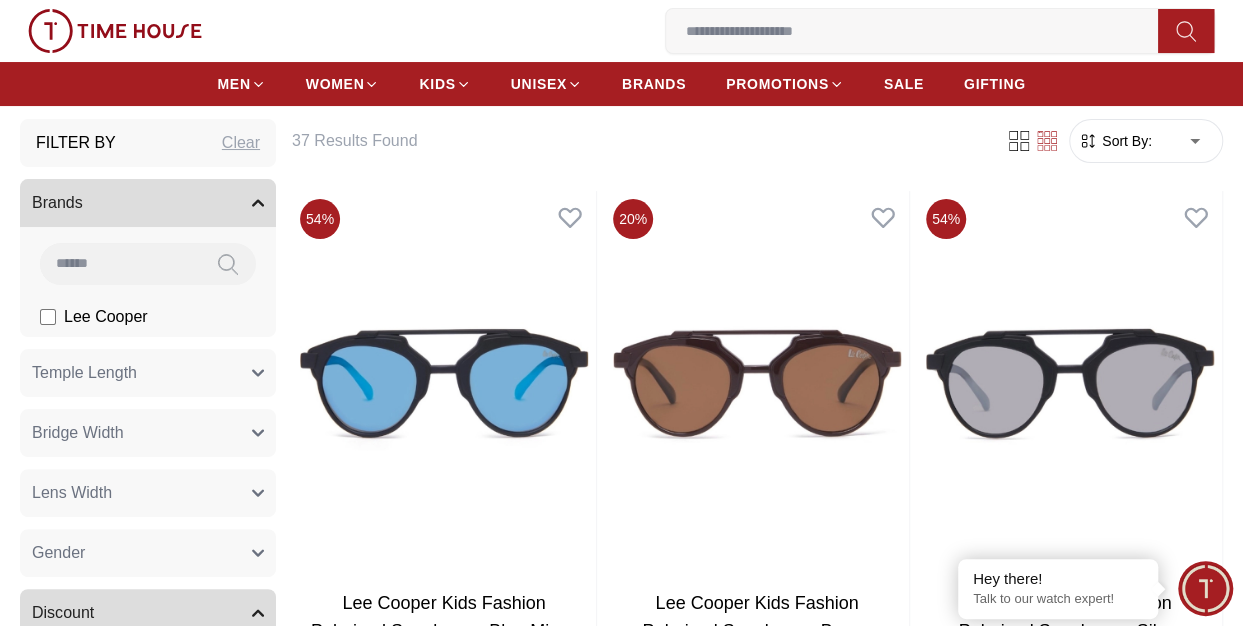 scroll, scrollTop: 400, scrollLeft: 0, axis: vertical 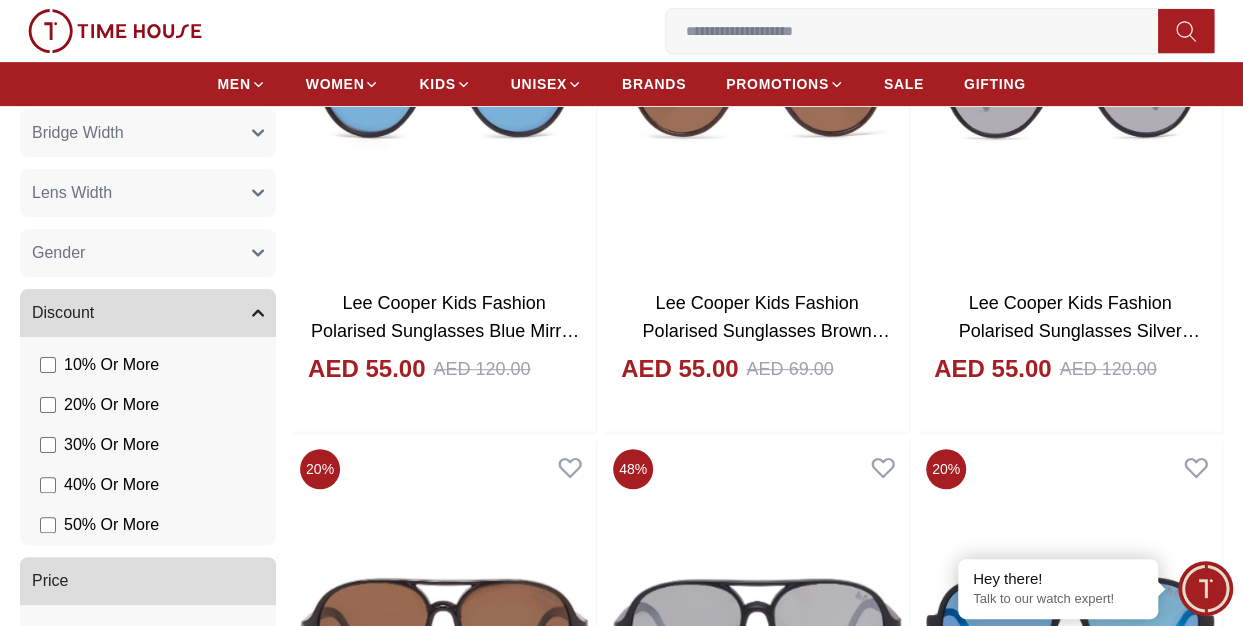 click 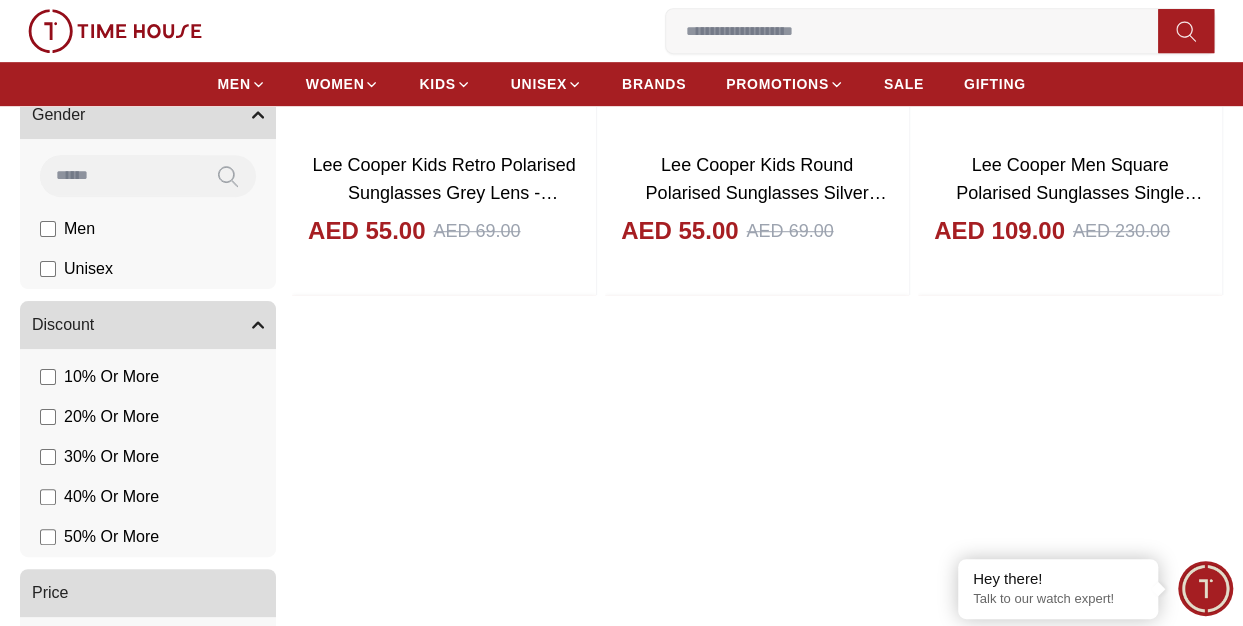 scroll, scrollTop: 600, scrollLeft: 0, axis: vertical 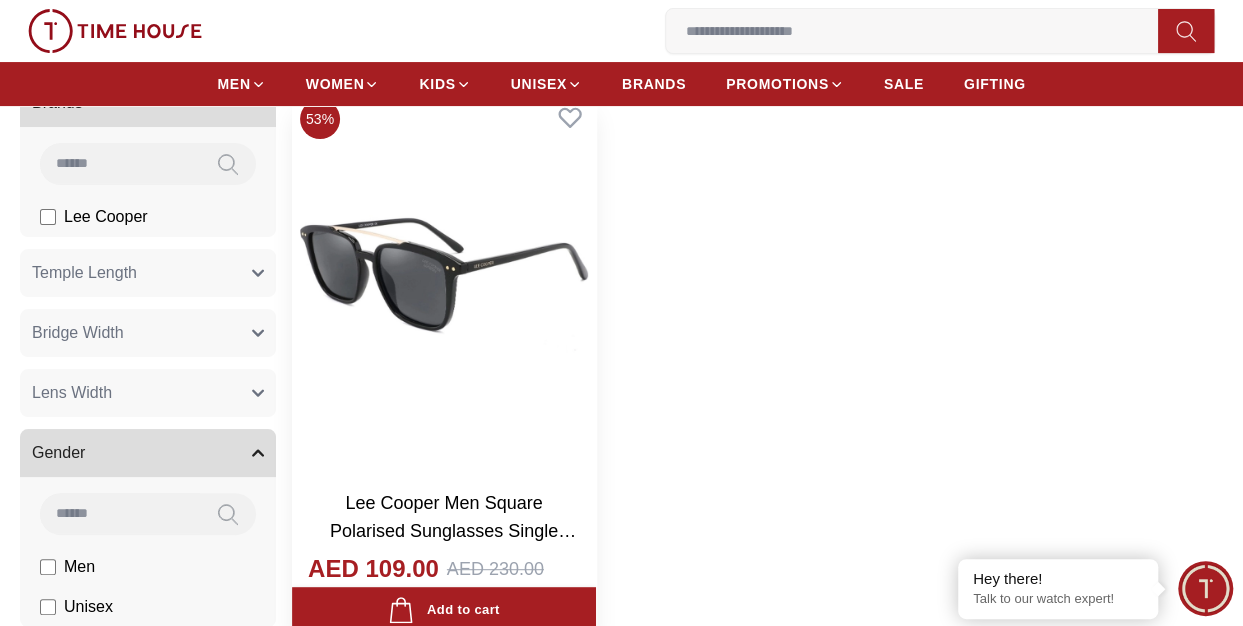 click on "Lee Cooper Men Square Polarised Sunglasses Single Black Lens - LC1019C01" at bounding box center [453, 531] 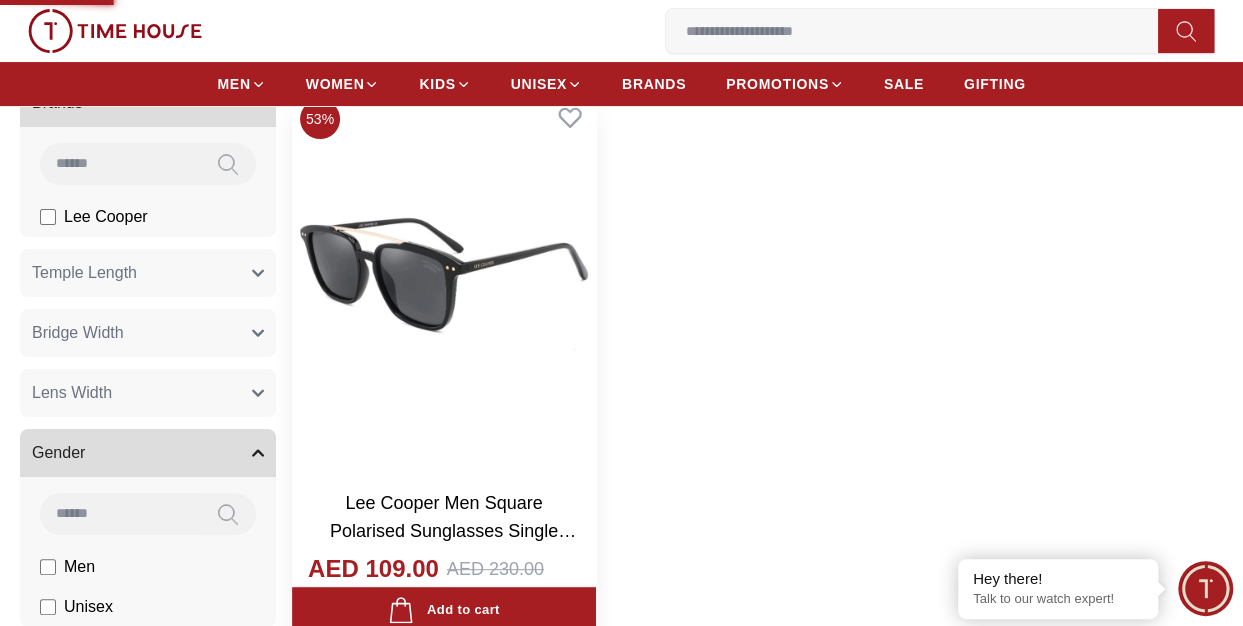 scroll, scrollTop: 0, scrollLeft: 0, axis: both 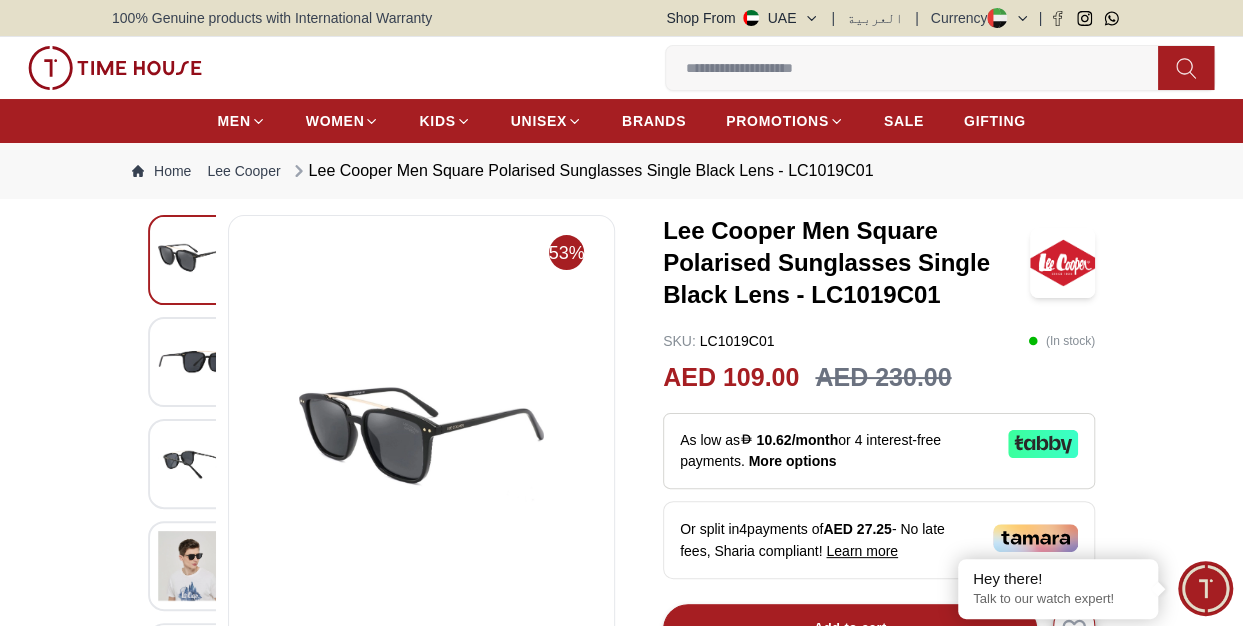 click at bounding box center [193, 362] 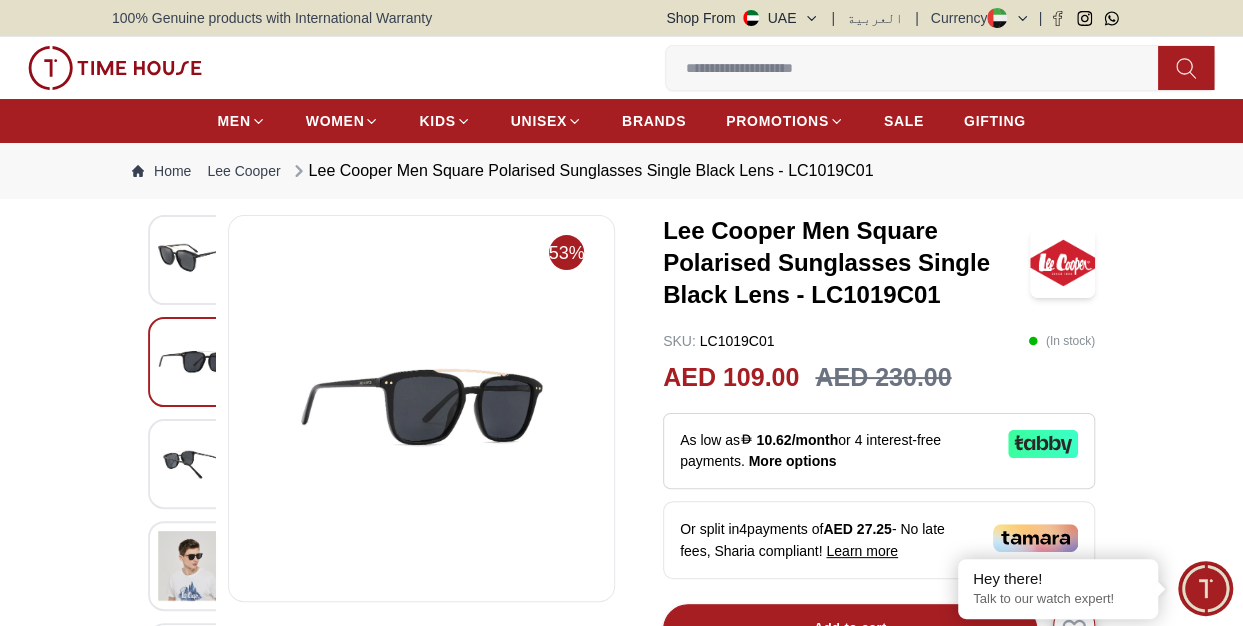 click at bounding box center (193, 464) 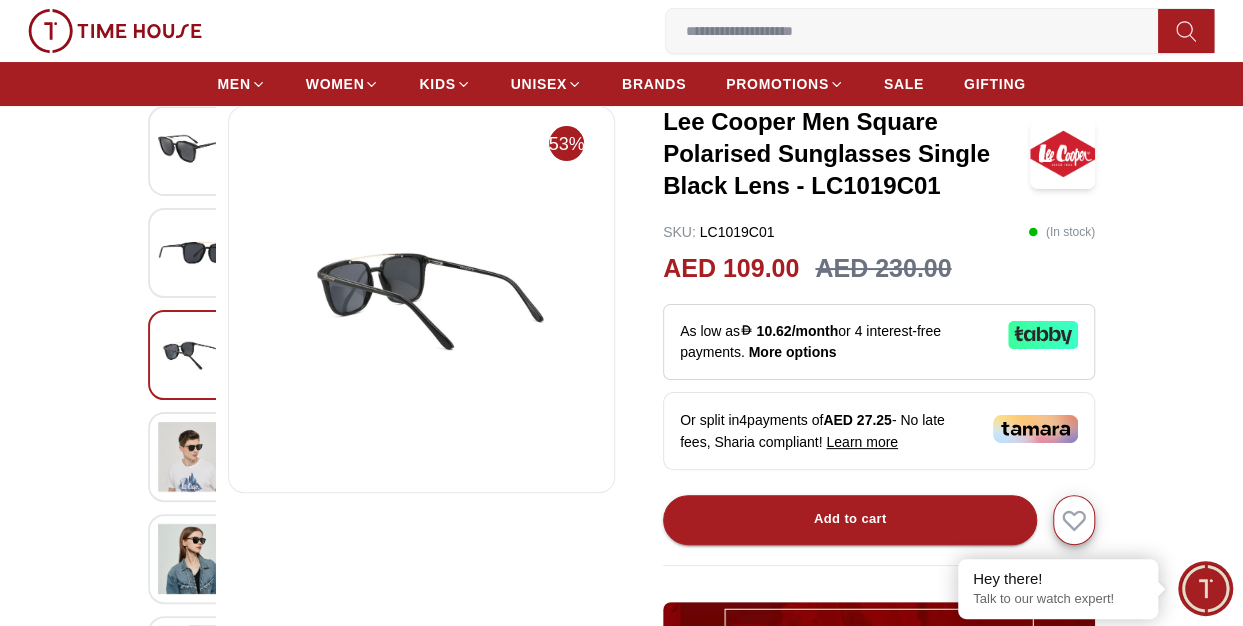 scroll, scrollTop: 100, scrollLeft: 0, axis: vertical 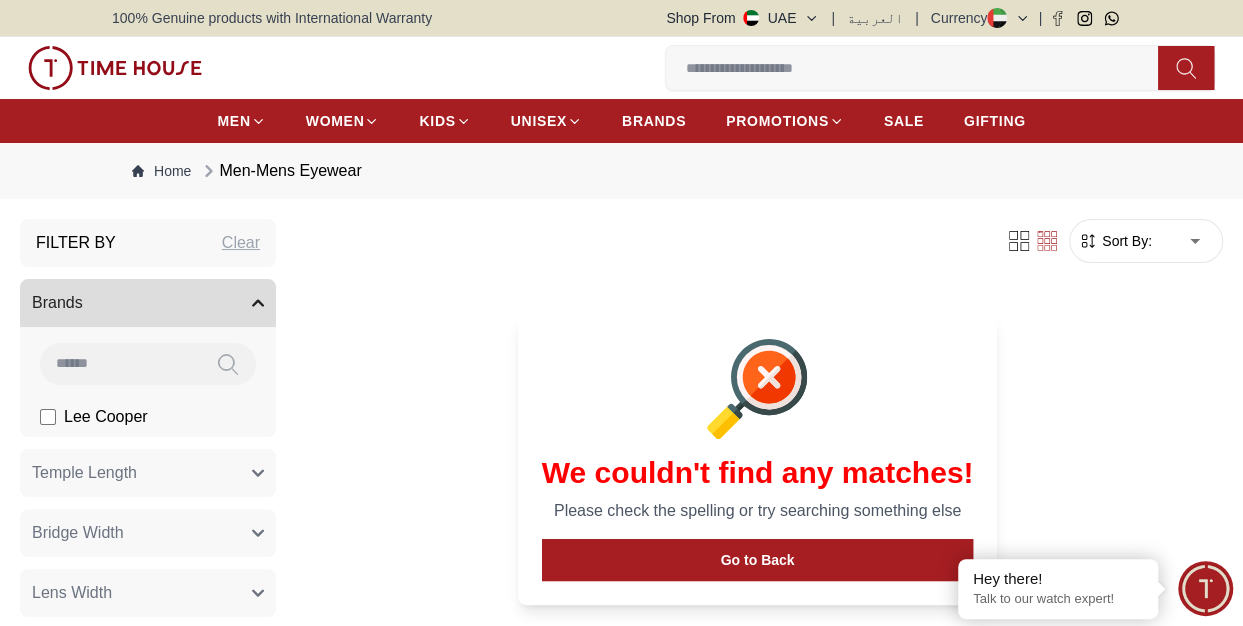 click on "Go to Back" at bounding box center (758, 560) 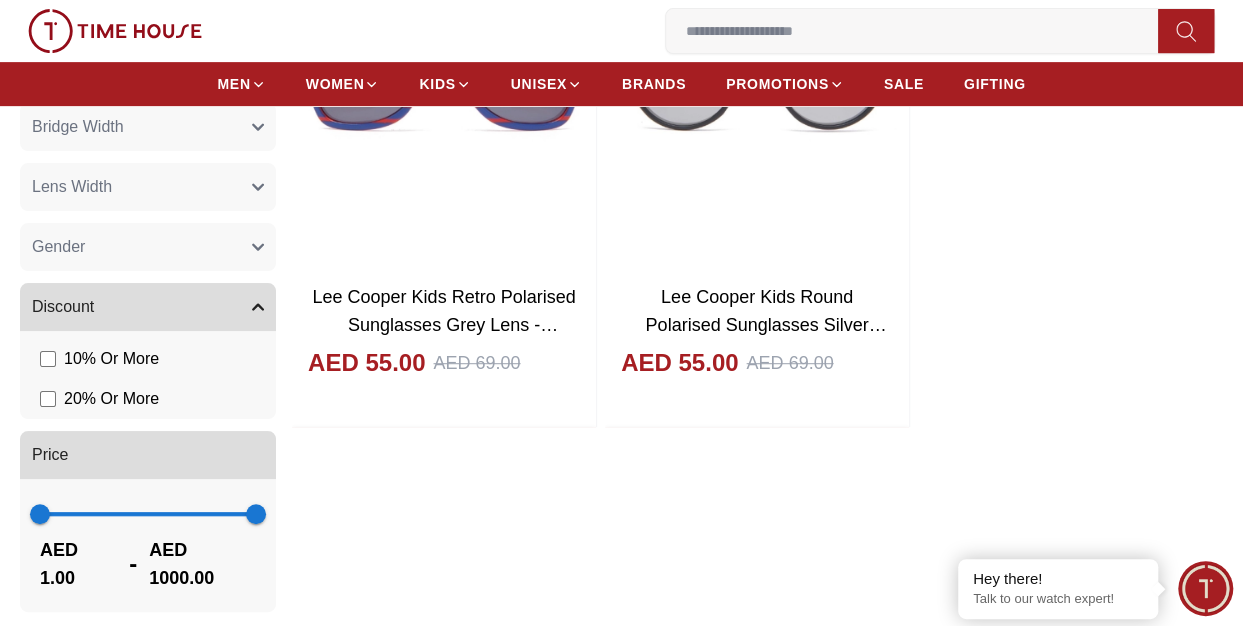 scroll, scrollTop: 400, scrollLeft: 0, axis: vertical 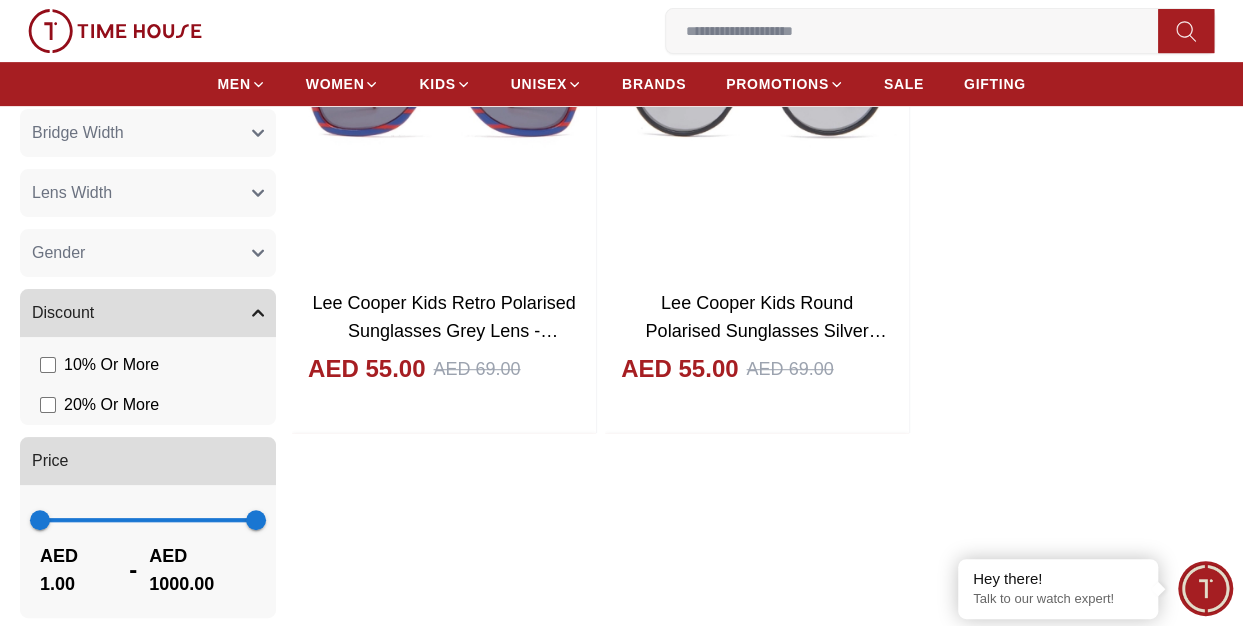 click 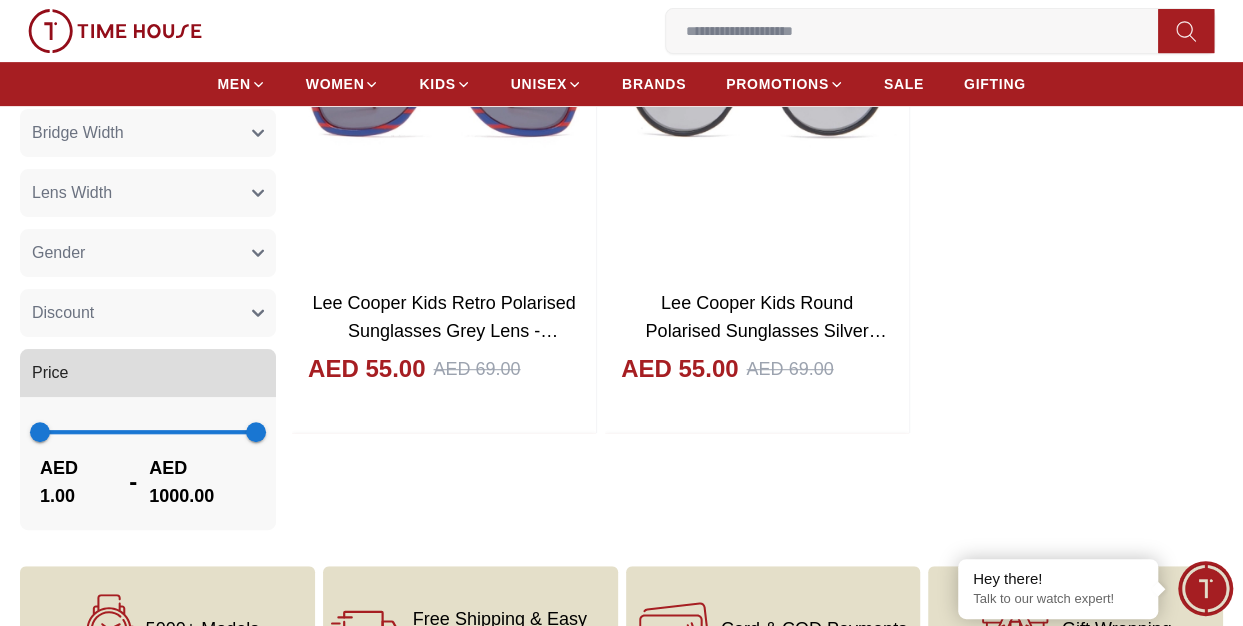 click on "Discount" at bounding box center (148, 313) 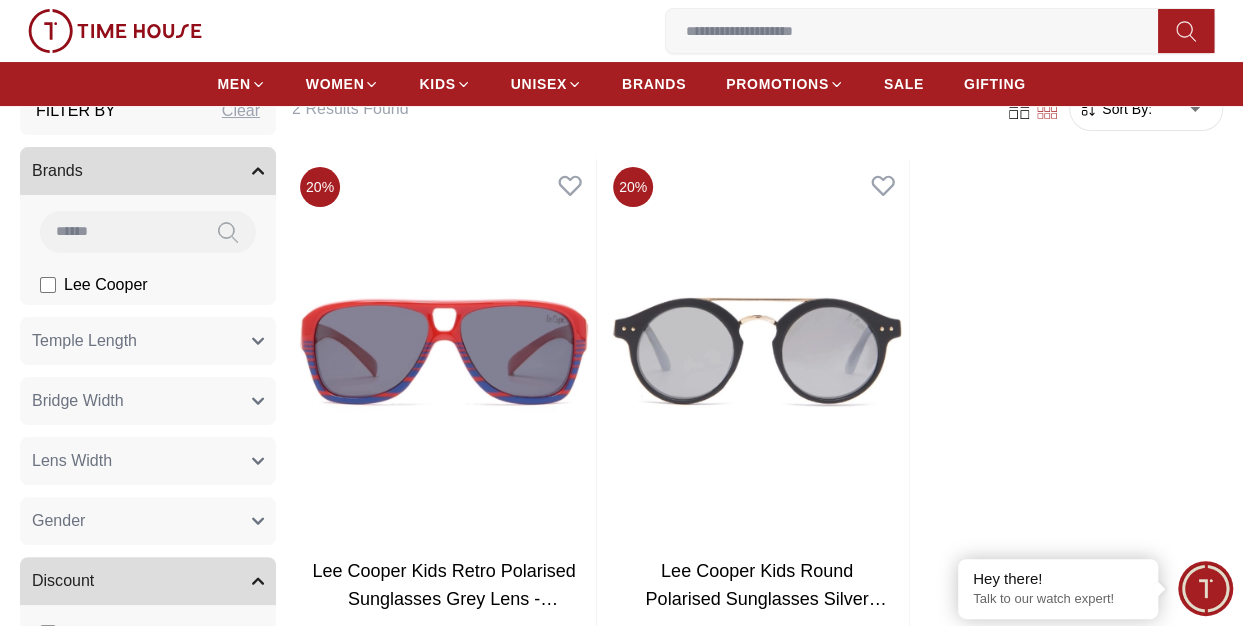 scroll, scrollTop: 100, scrollLeft: 0, axis: vertical 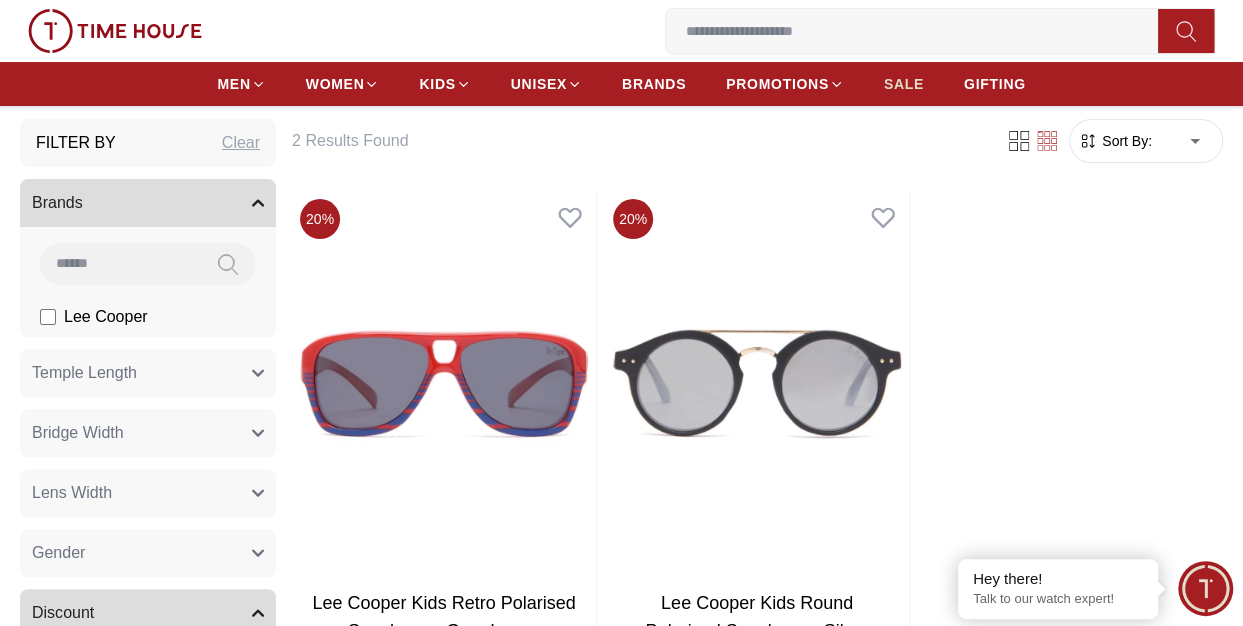 click on "SALE" at bounding box center (904, 84) 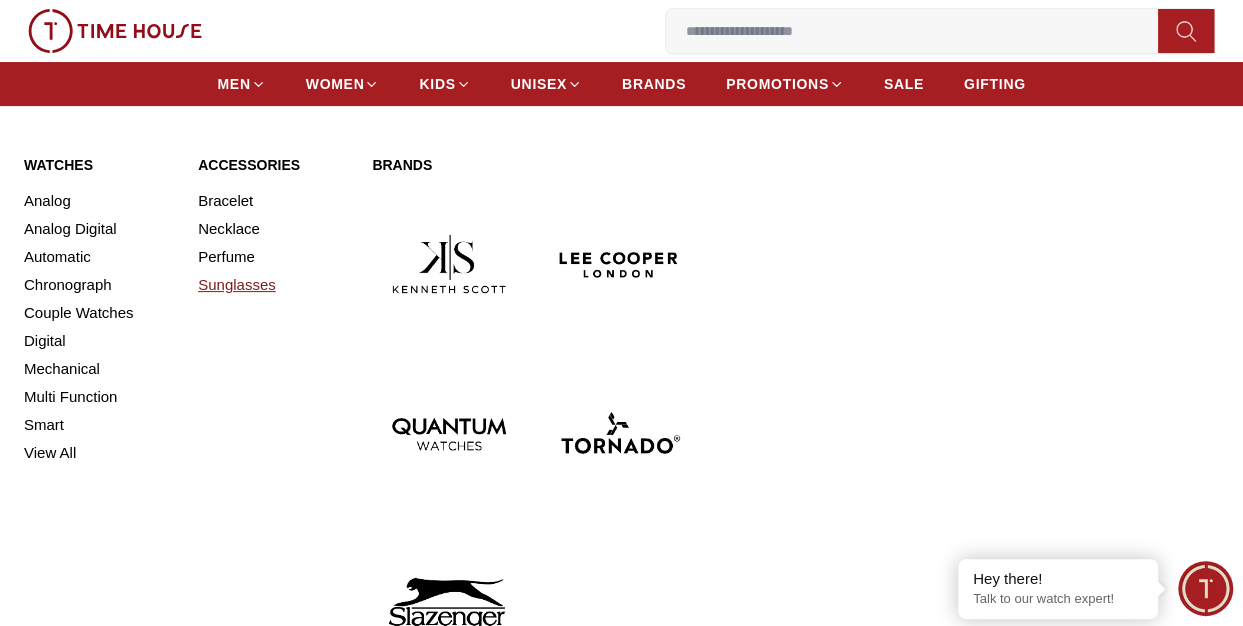 click on "Sunglasses" at bounding box center [273, 285] 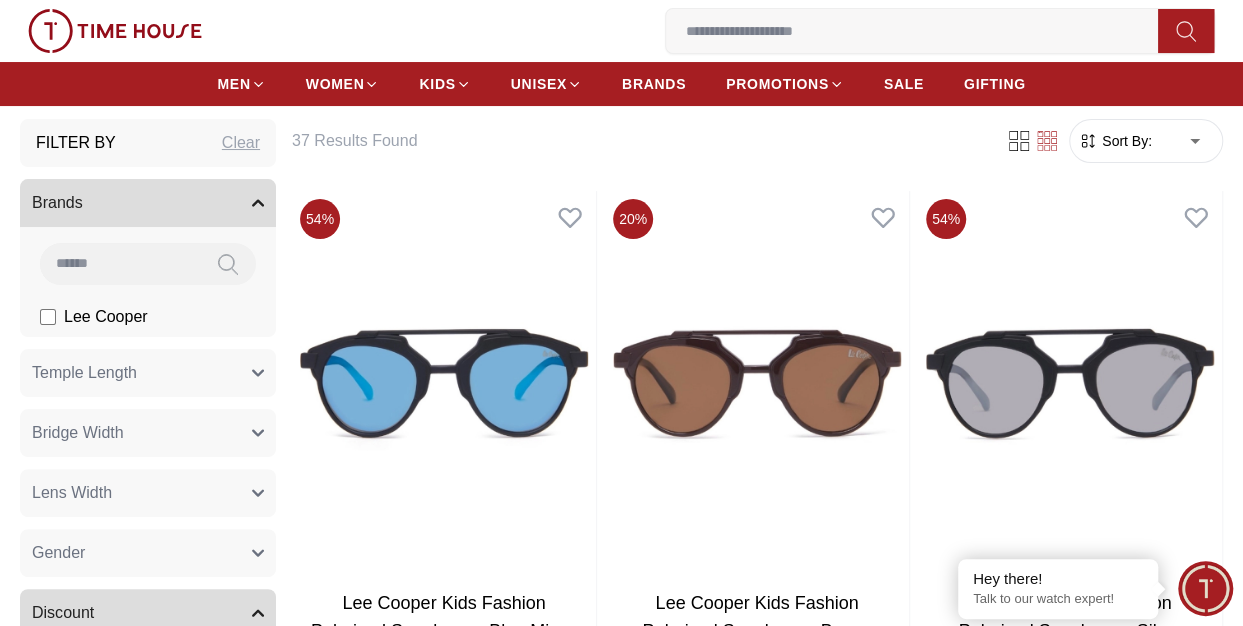 click 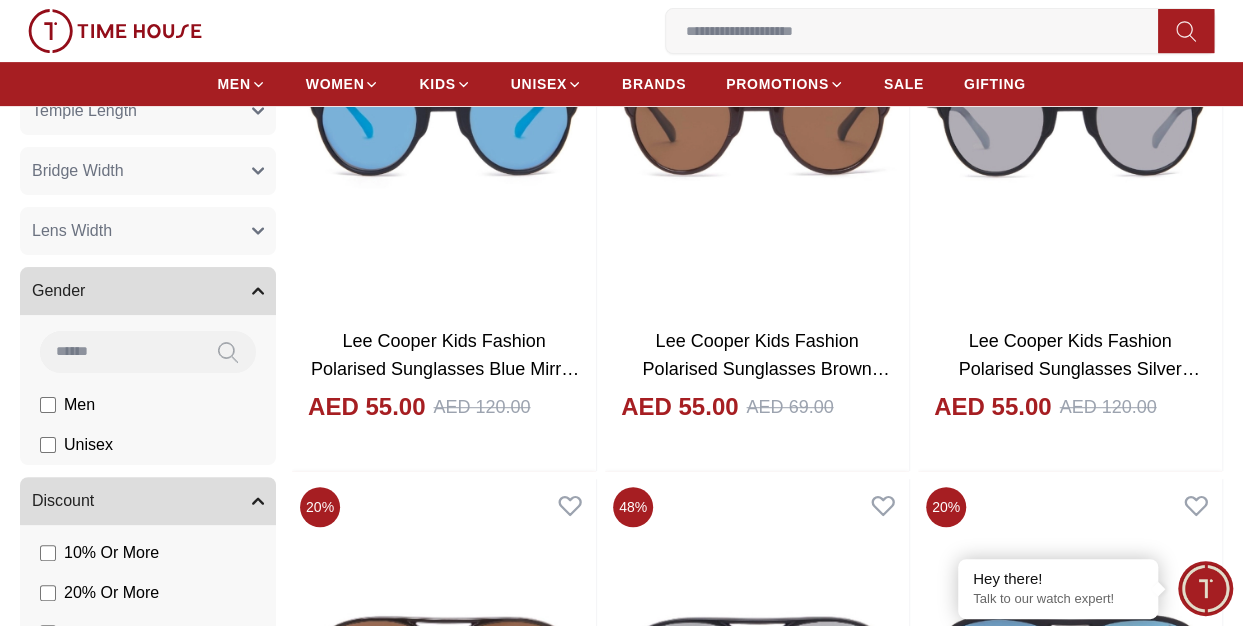 scroll, scrollTop: 400, scrollLeft: 0, axis: vertical 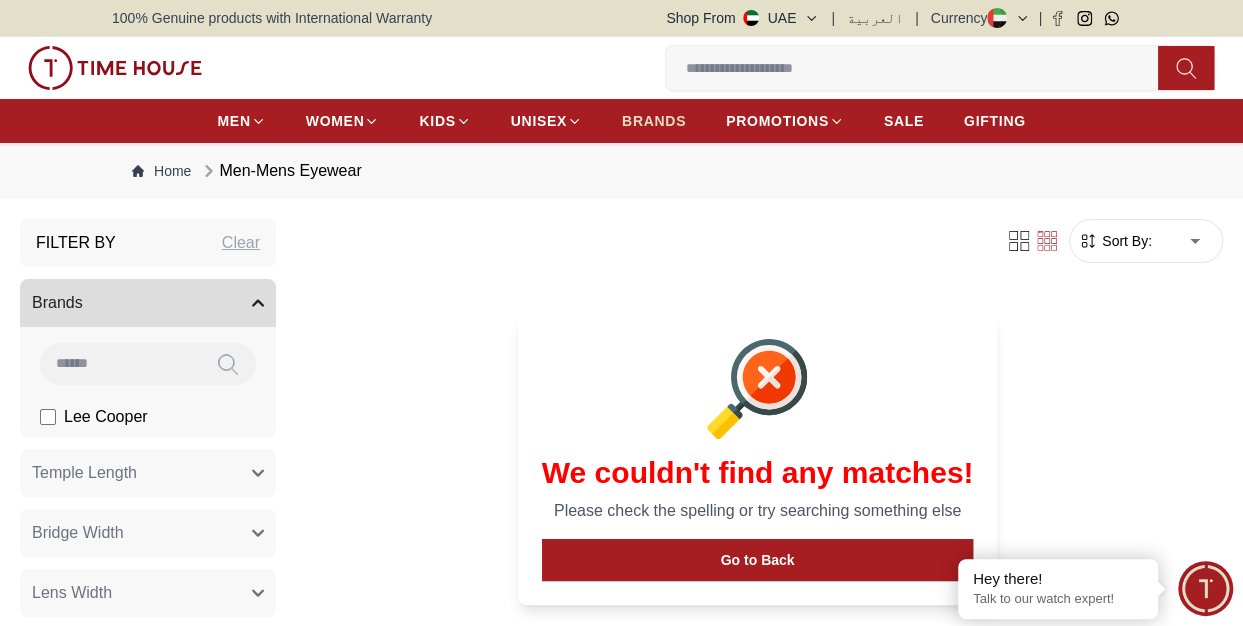 click on "BRANDS" at bounding box center (654, 121) 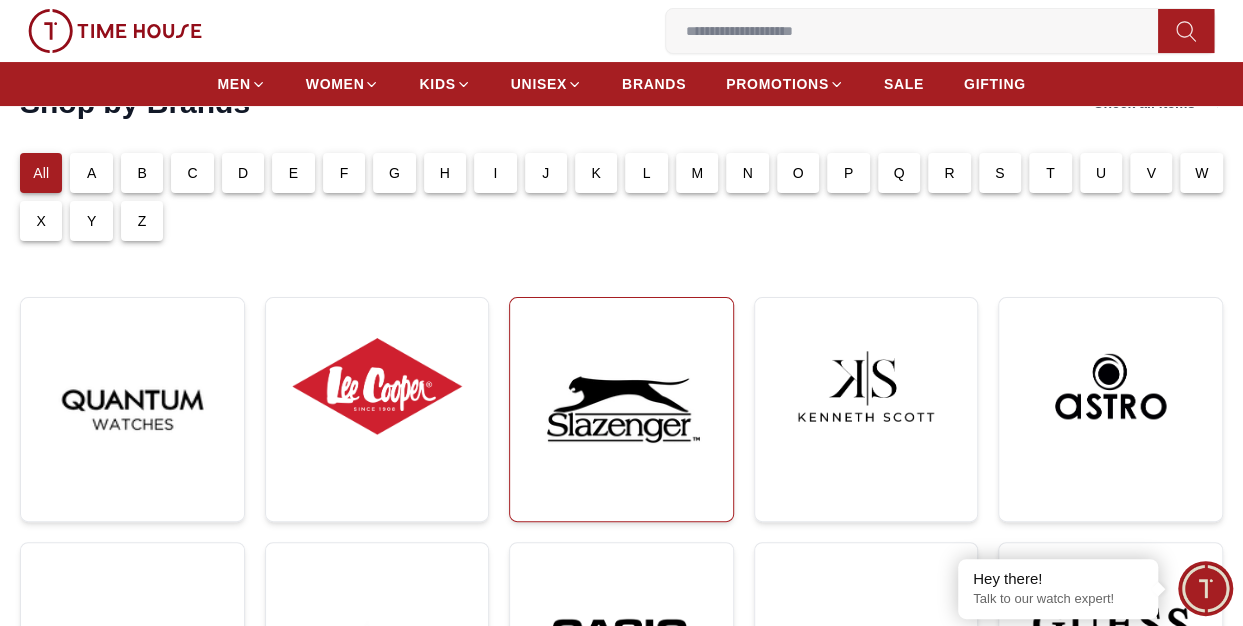 scroll, scrollTop: 300, scrollLeft: 0, axis: vertical 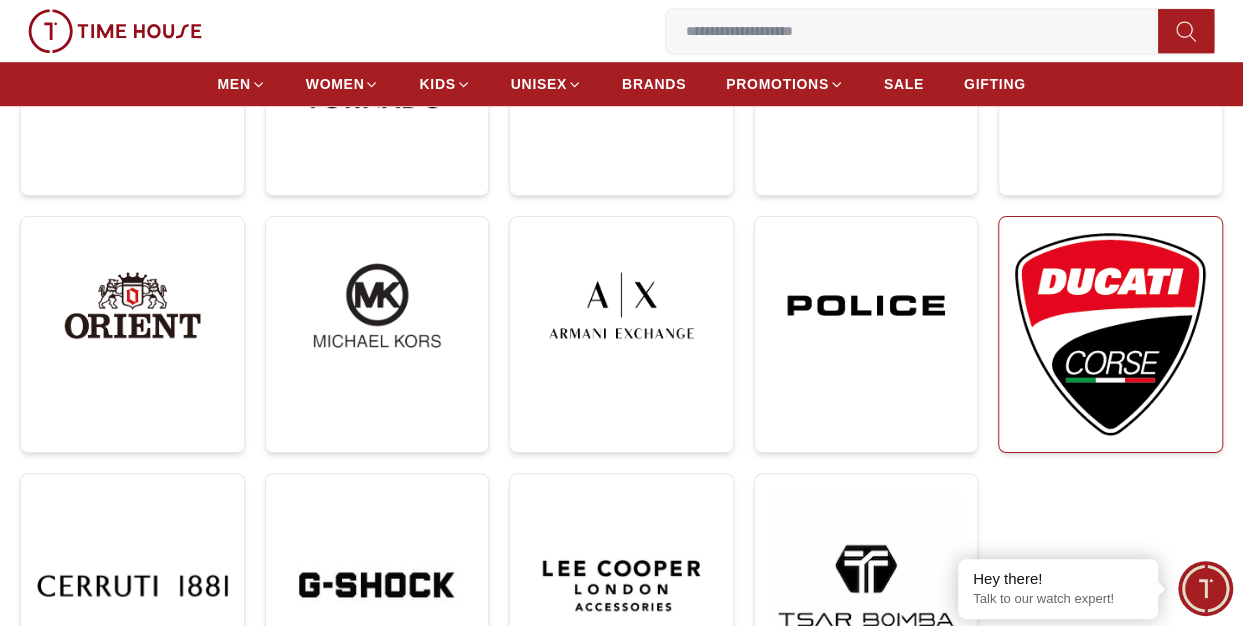 click at bounding box center (1110, 334) 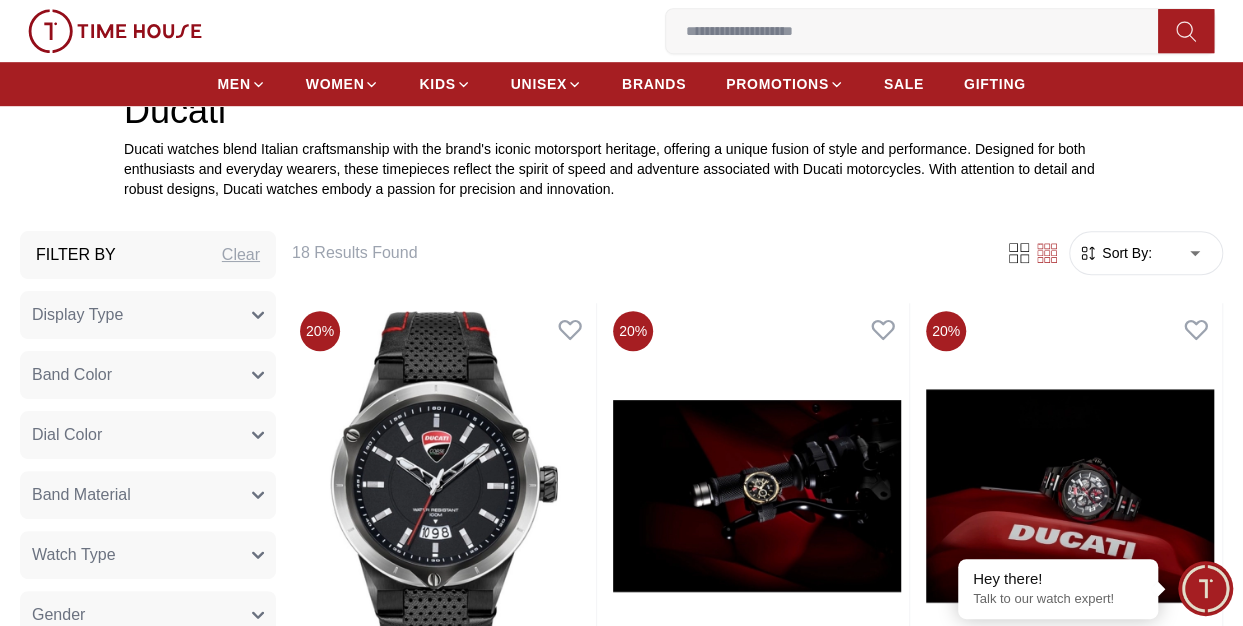 scroll, scrollTop: 600, scrollLeft: 0, axis: vertical 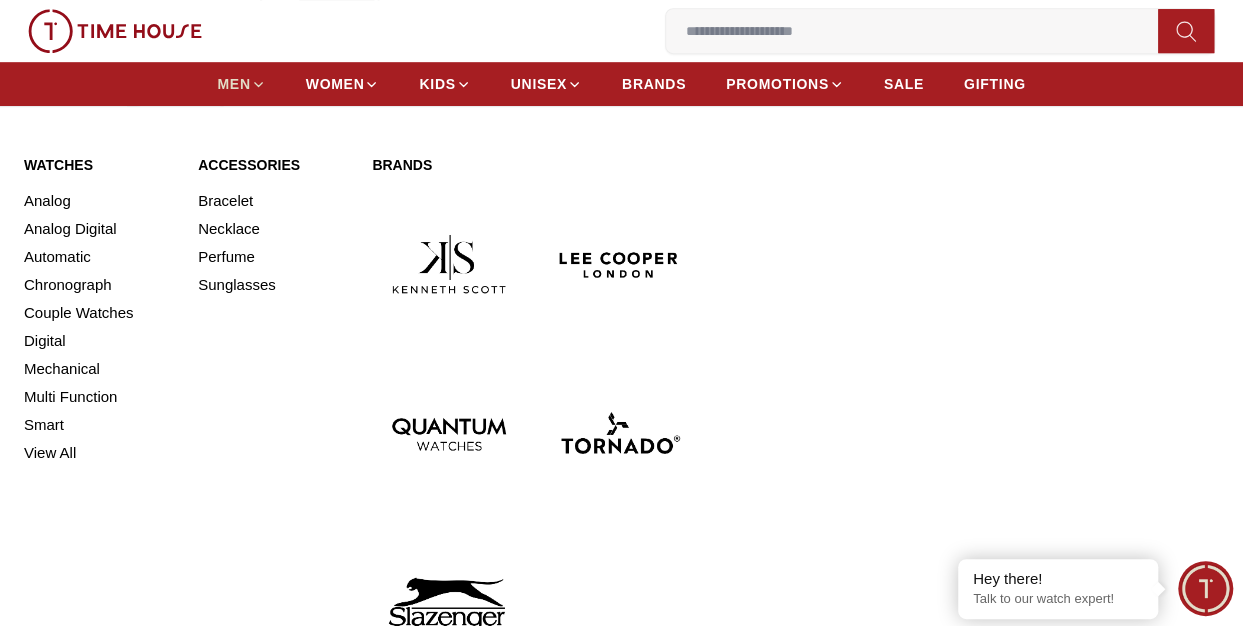 click on "MEN" at bounding box center [233, 84] 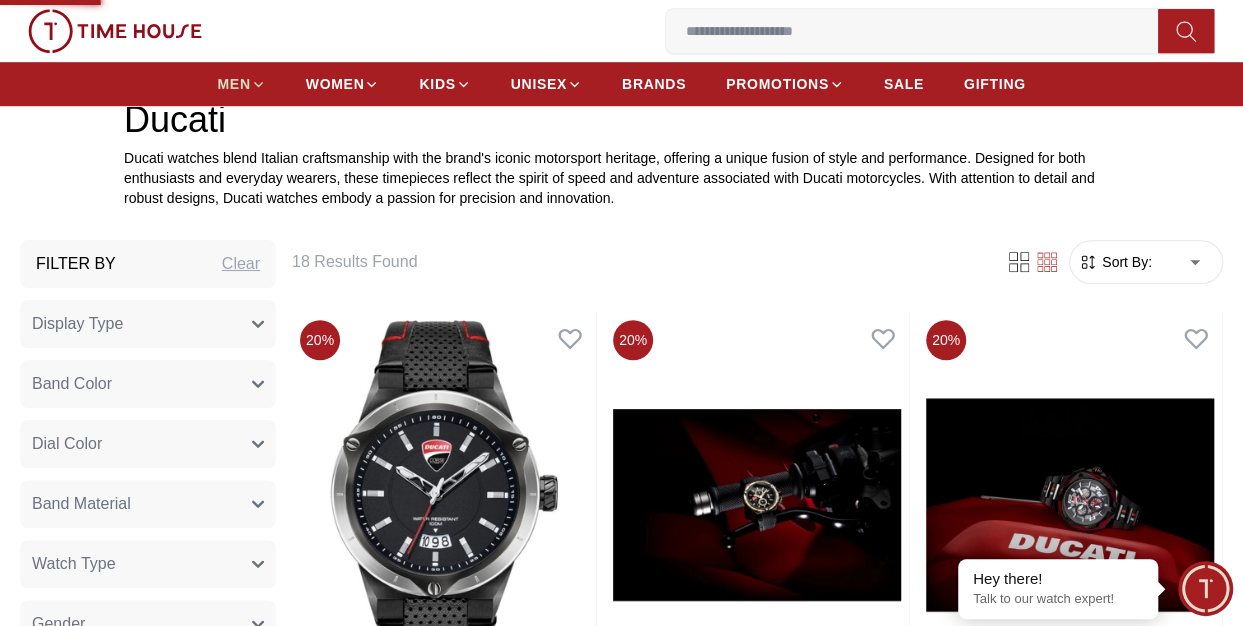 scroll, scrollTop: 0, scrollLeft: 0, axis: both 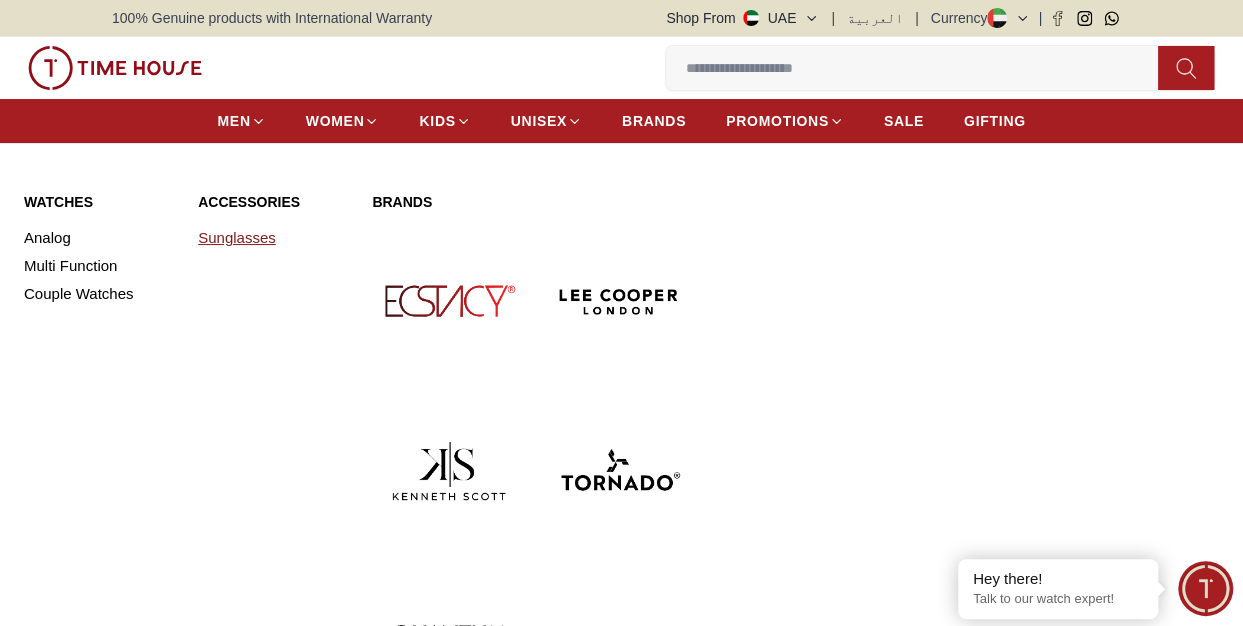 click on "Sunglasses" at bounding box center [273, 238] 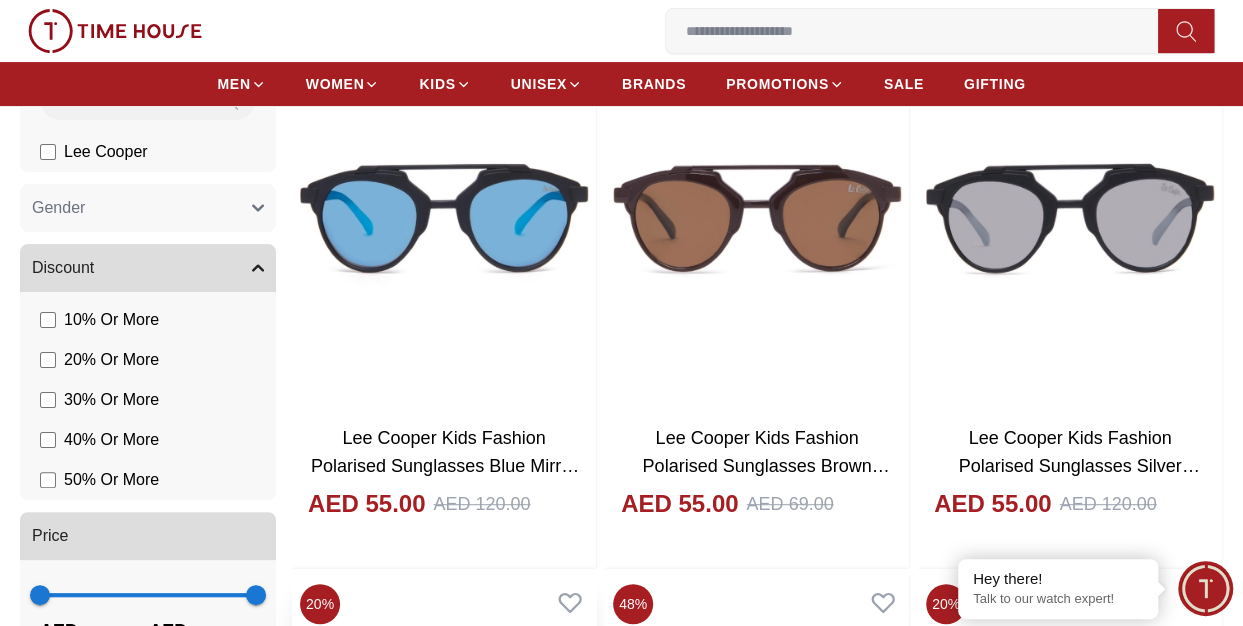 scroll, scrollTop: 0, scrollLeft: 0, axis: both 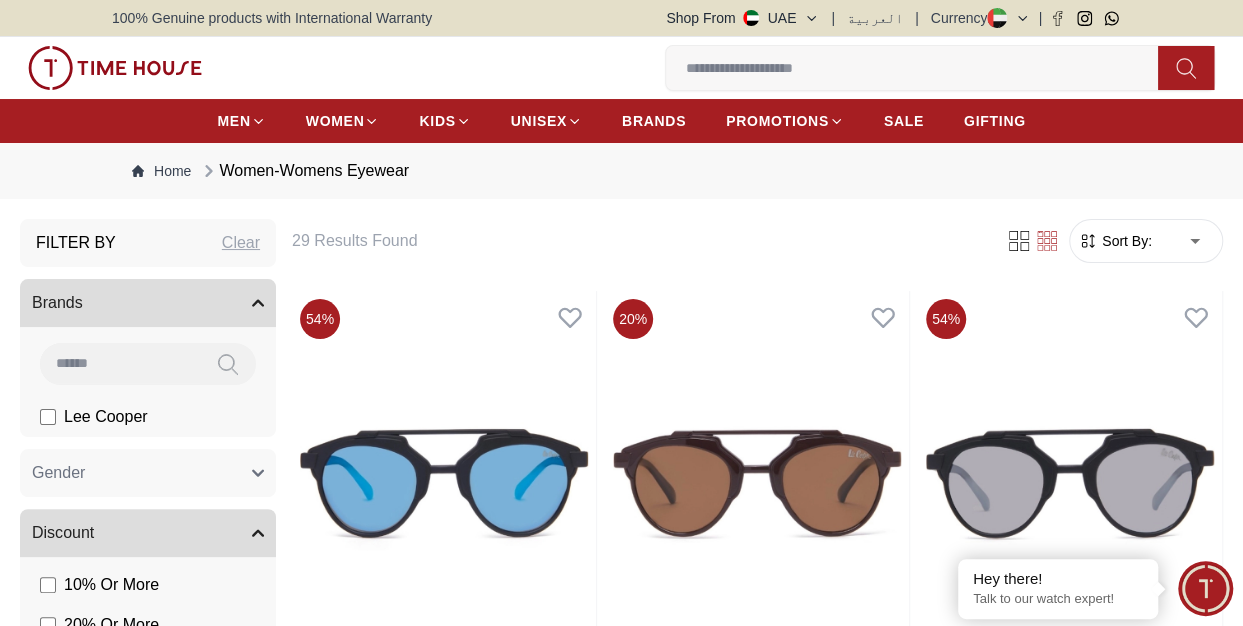 click on "Gender" at bounding box center [148, 473] 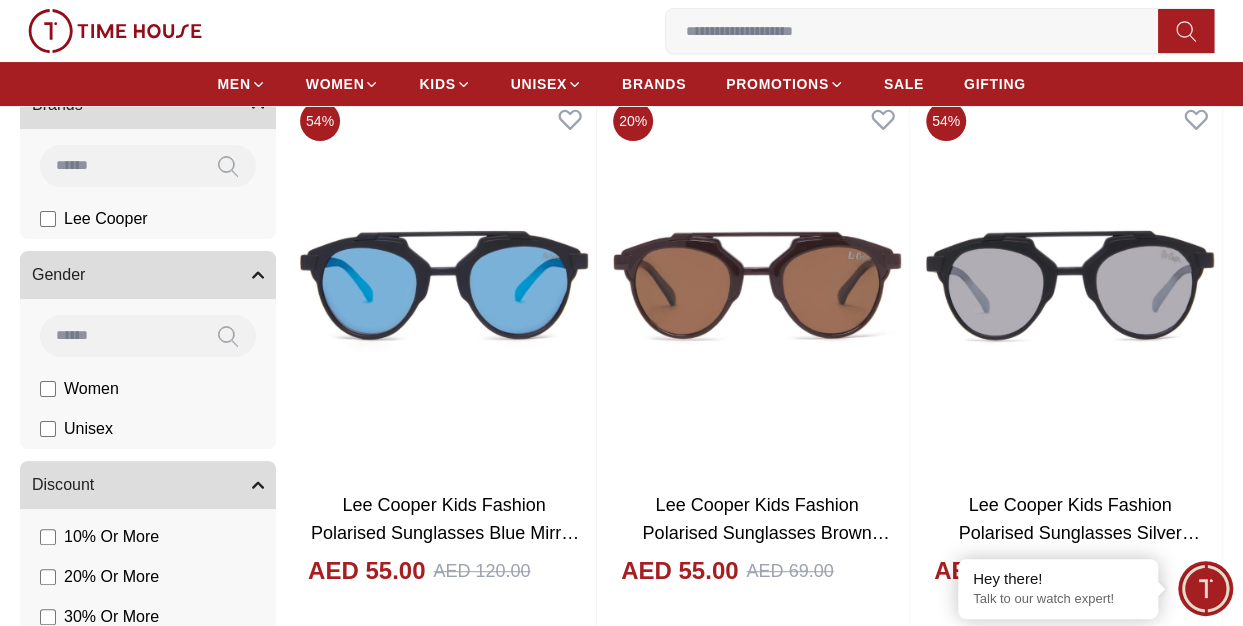 scroll, scrollTop: 200, scrollLeft: 0, axis: vertical 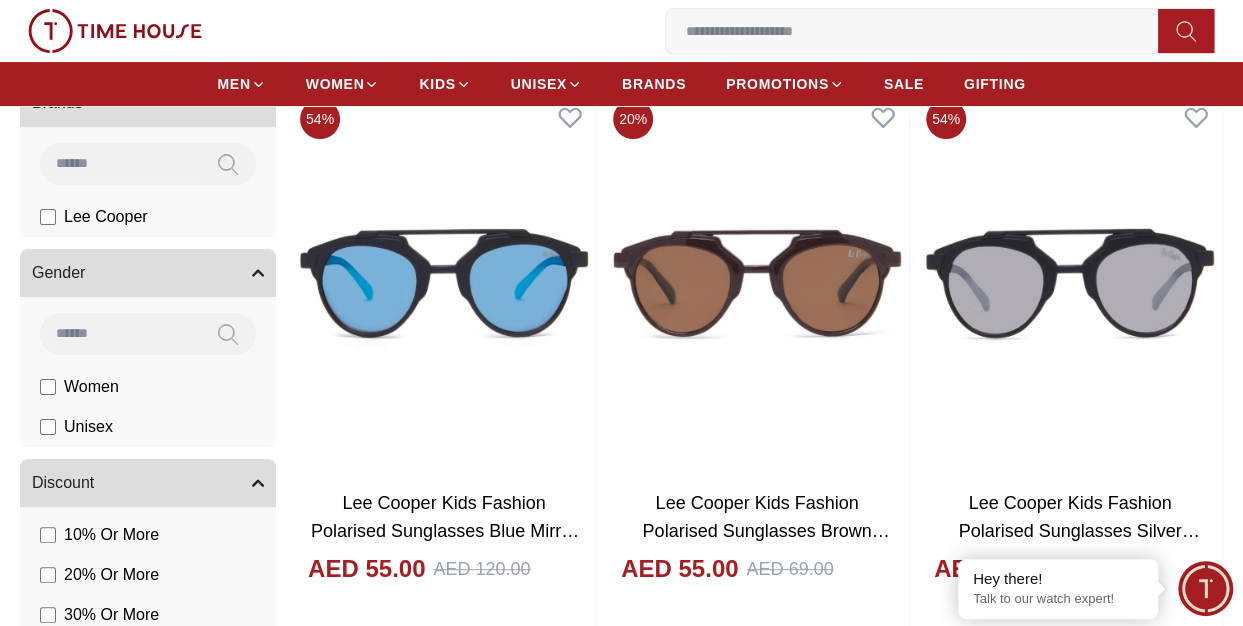 click at bounding box center (120, 333) 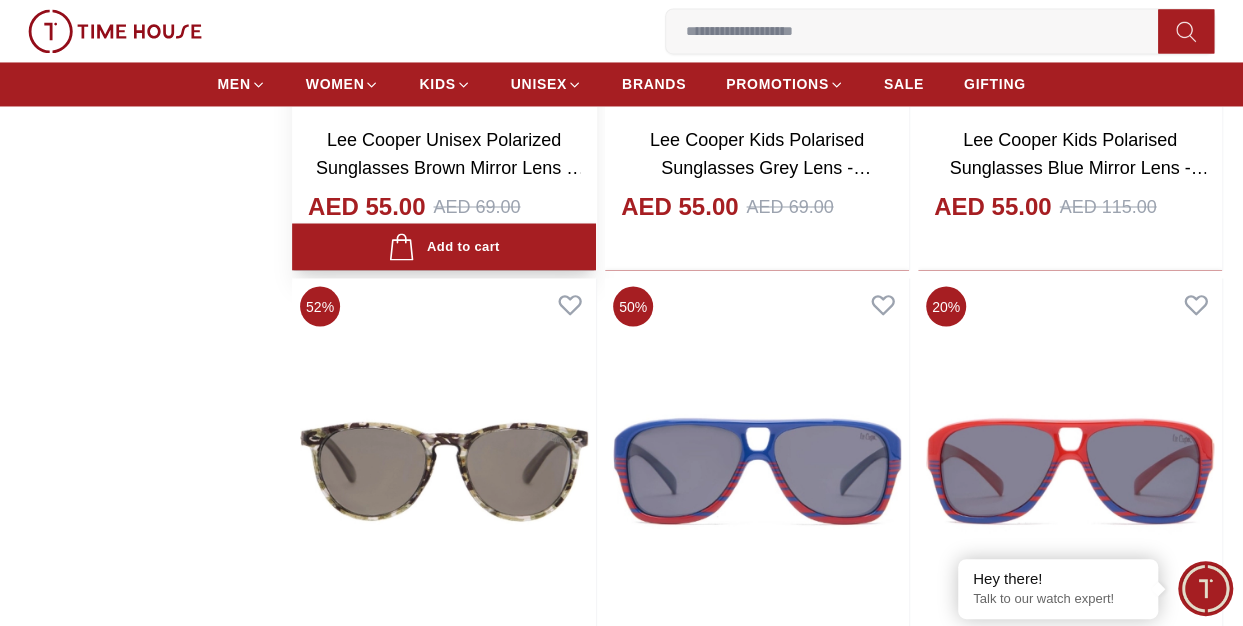 scroll, scrollTop: 1400, scrollLeft: 0, axis: vertical 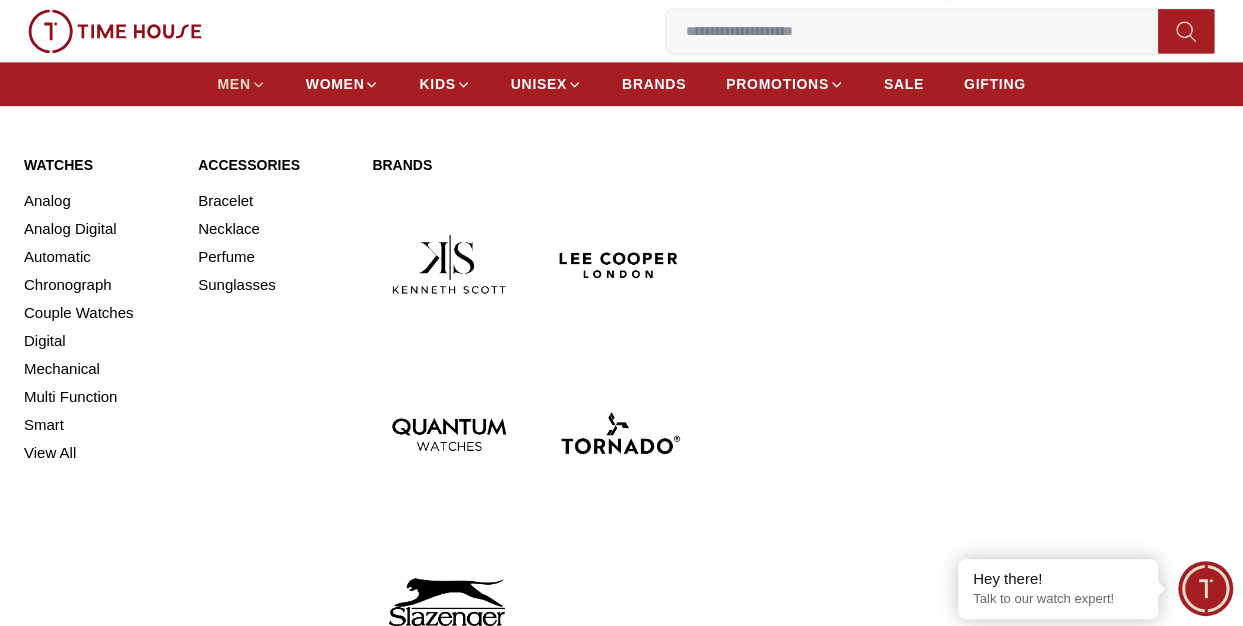 type on "**" 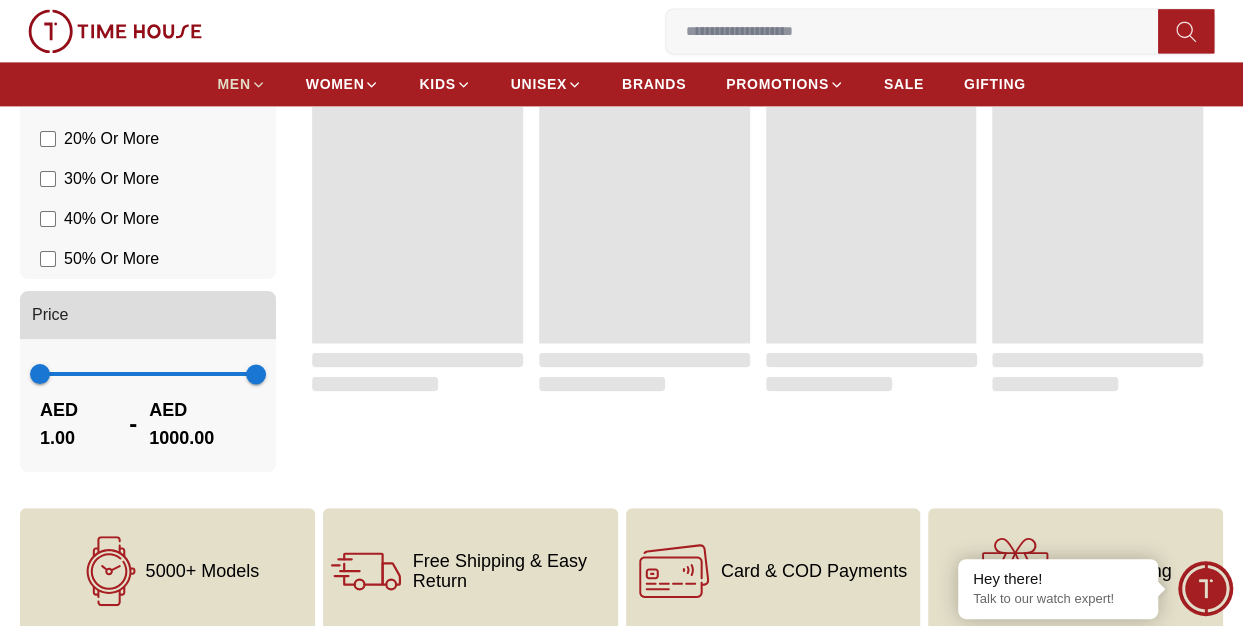 scroll, scrollTop: 0, scrollLeft: 0, axis: both 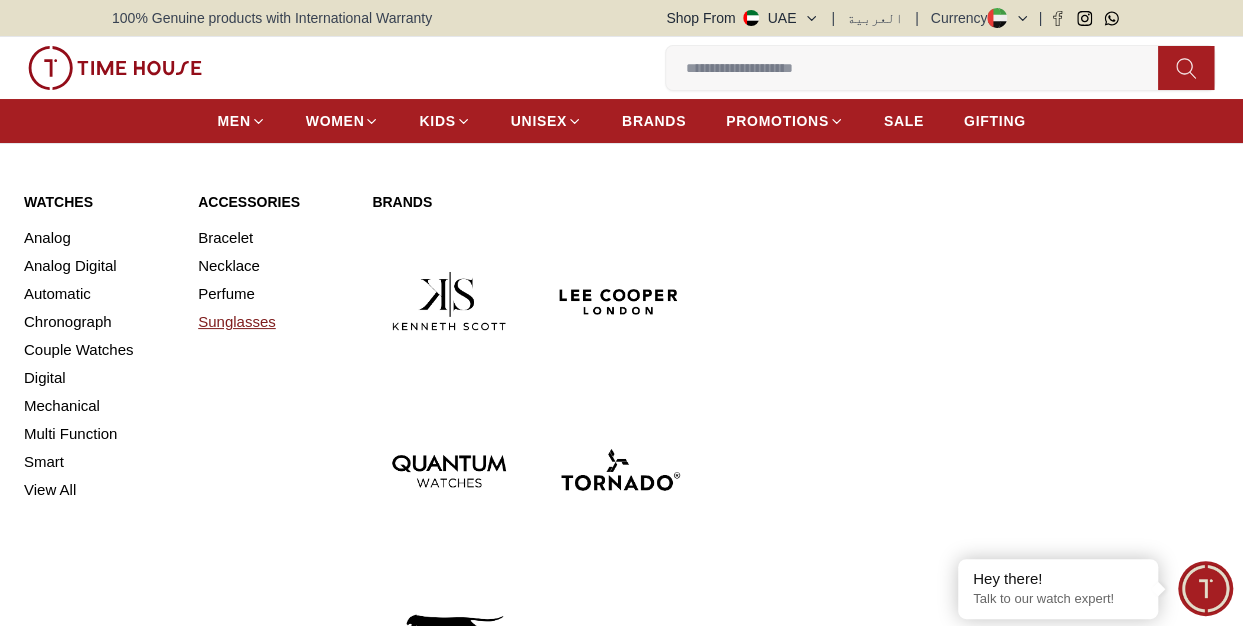 click on "Sunglasses" at bounding box center [273, 322] 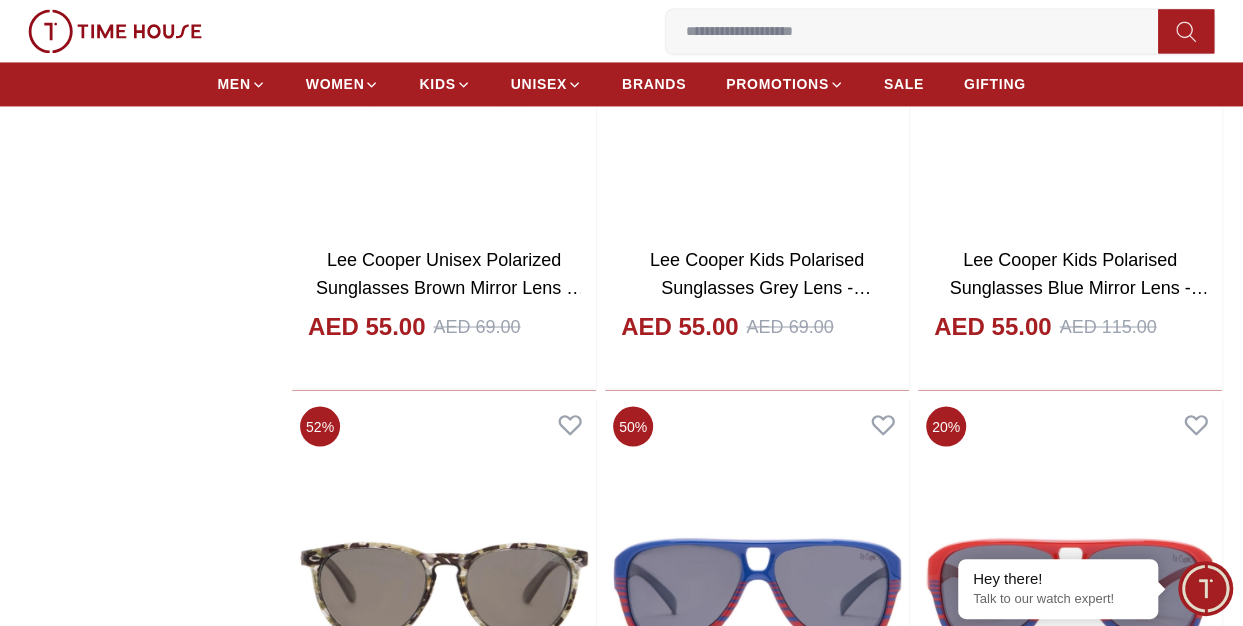 scroll, scrollTop: 1700, scrollLeft: 0, axis: vertical 